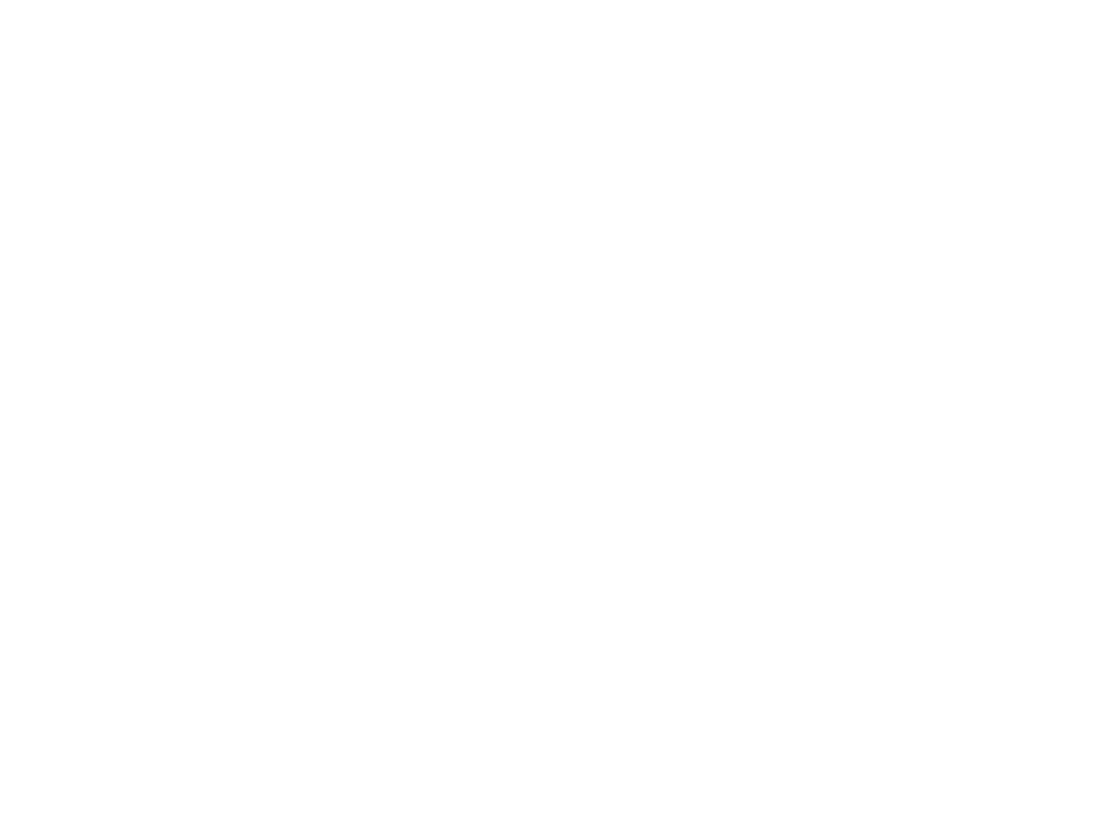 scroll, scrollTop: 0, scrollLeft: 0, axis: both 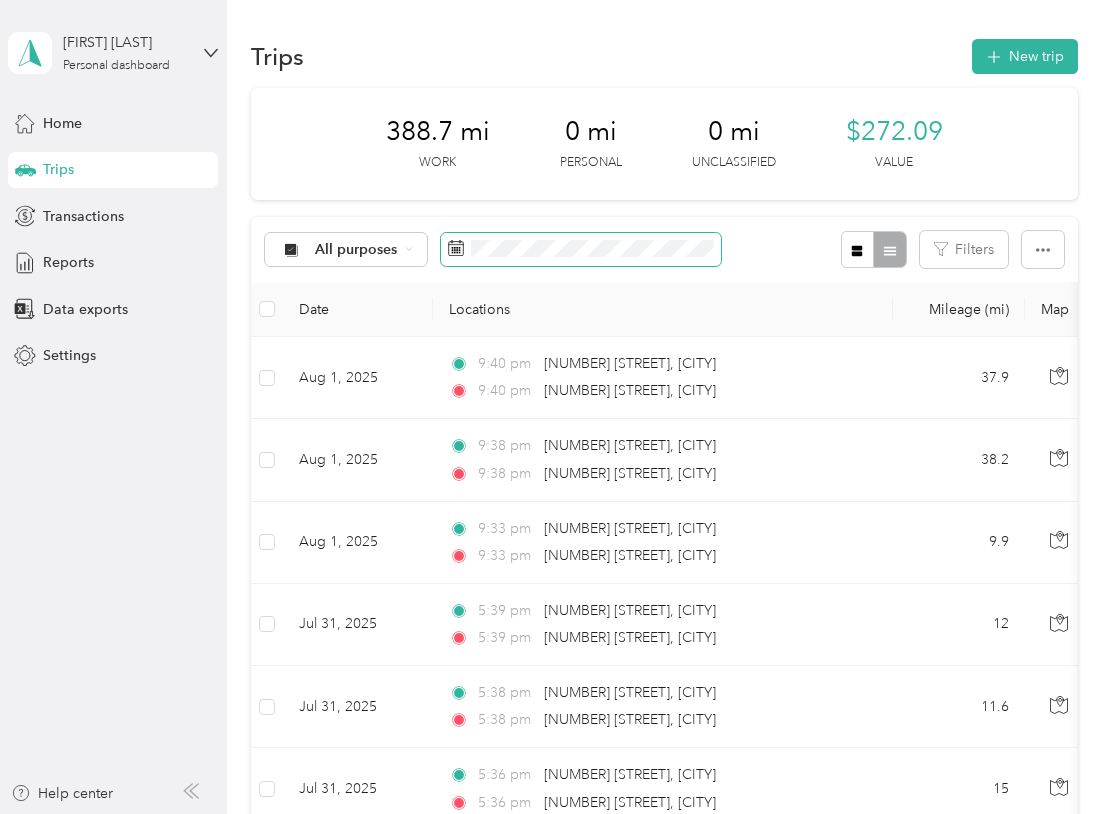 click 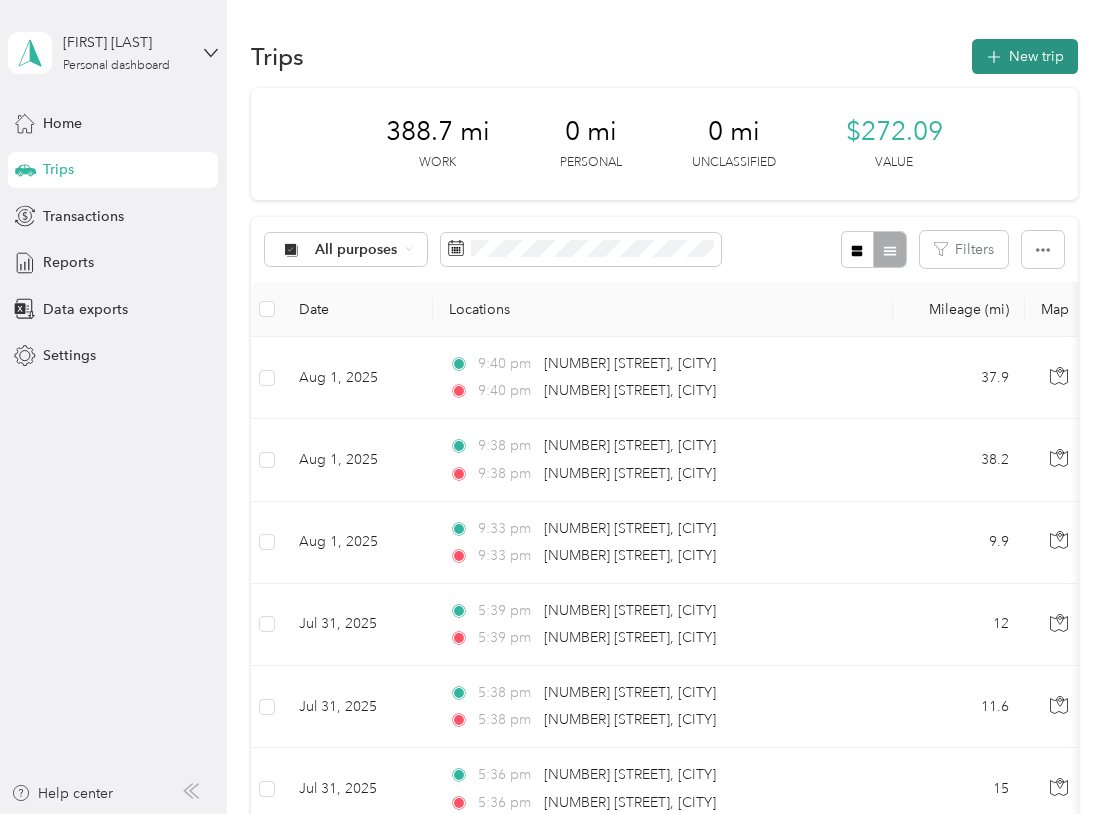 click on "New trip" at bounding box center (1025, 56) 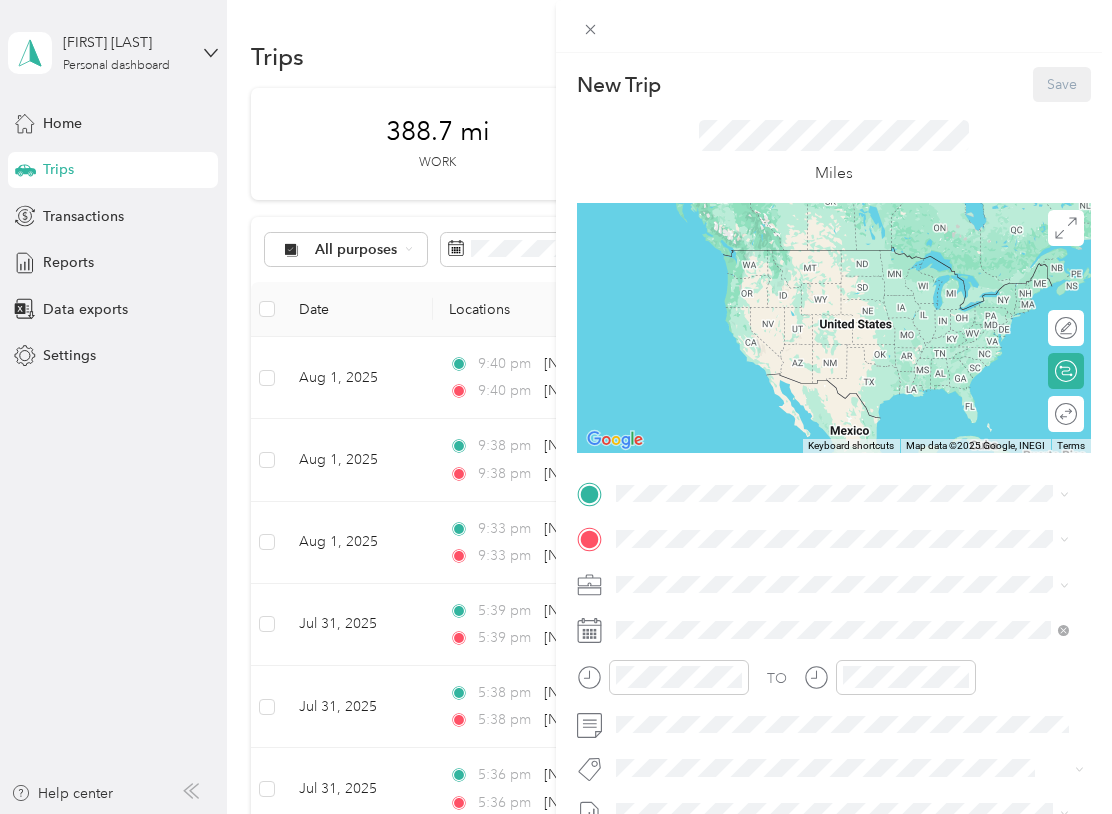click on "New Trip Save This trip cannot be edited because it is either under review, approved, or paid. Contact your Team Manager to edit it. Miles To navigate the map with touch gestures double-tap and hold your finger on the map, then drag the map. ← Move left → Move right ↑ Move up ↓ Move down + Zoom in - Zoom out Home Jump left by 75% End Jump right by 75% Page Up Jump up by 75% Page Down Jump down by 75% Keyboard shortcuts Map Data Map data ©2025 Google, INEGI Map data ©2025 Google, INEGI 1000 km  Click to toggle between metric and imperial units Terms Report a map error Edit route Calculate route Round trip TO Add photo" at bounding box center [556, 407] 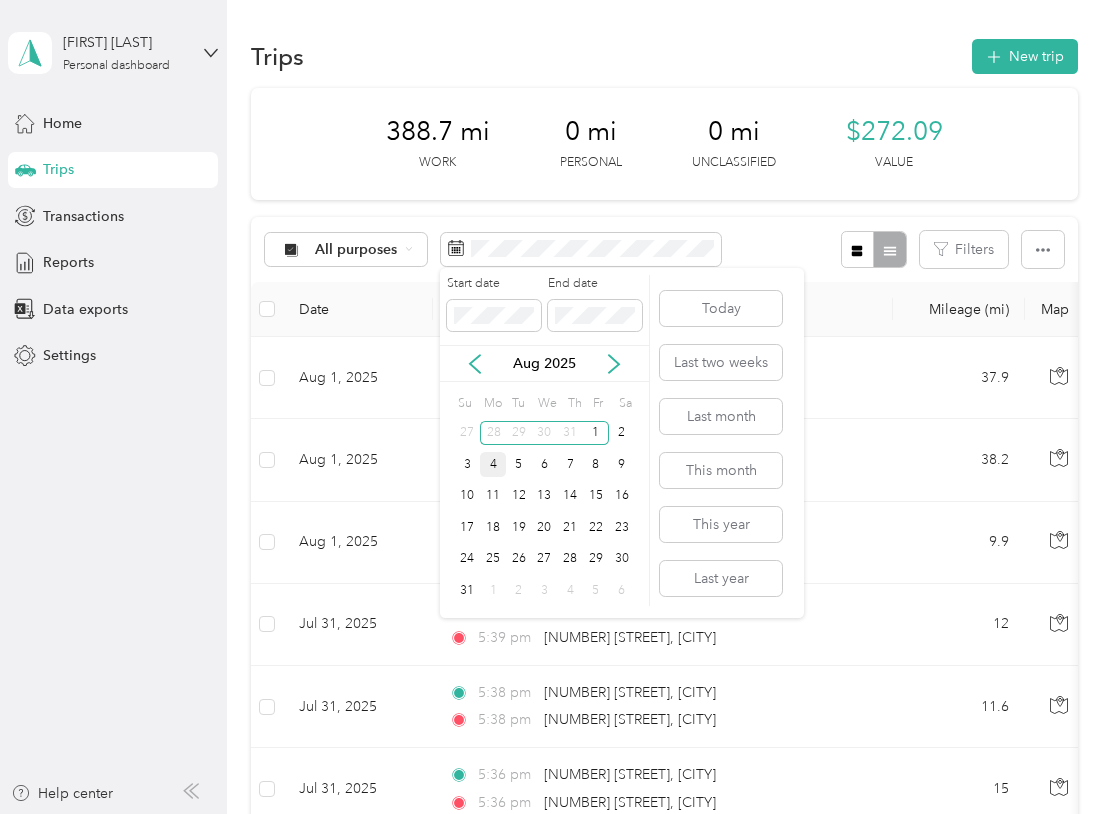 click on "4" at bounding box center [493, 464] 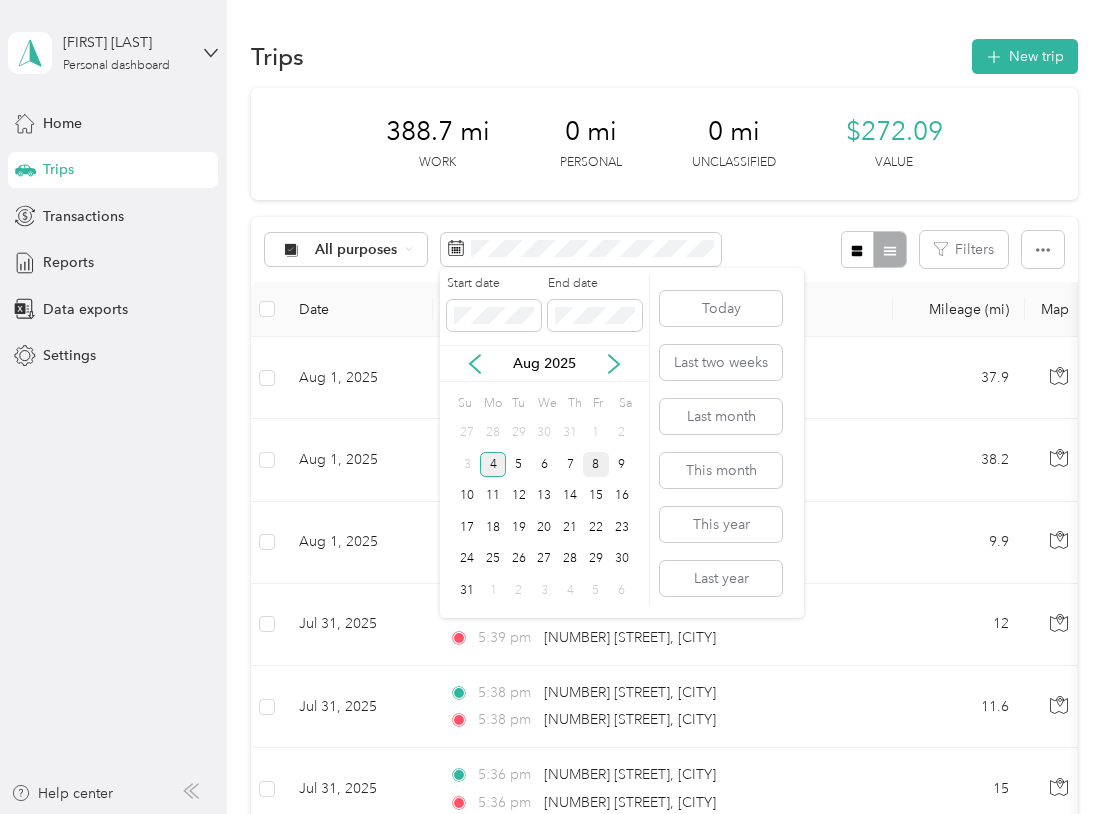 click on "8" at bounding box center [596, 464] 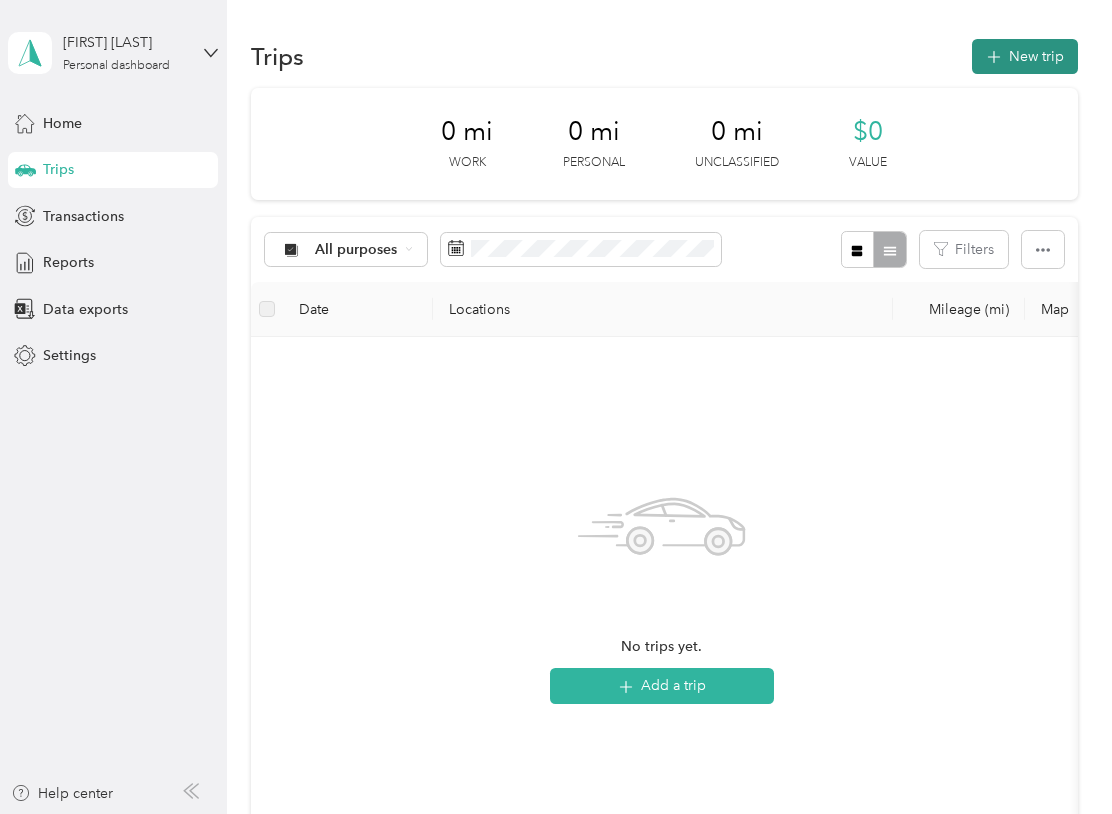 click on "New trip" at bounding box center (1025, 56) 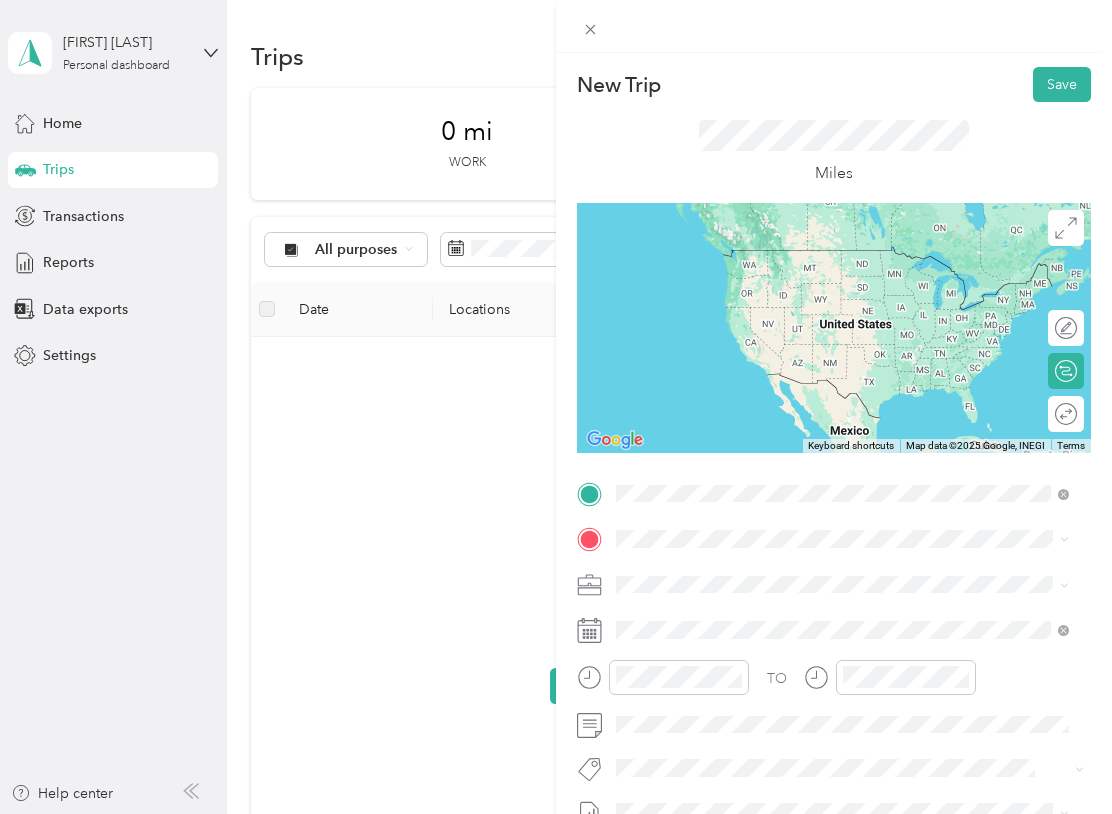 click on "[NUMBER] [STREET]
[CITY], [STATE] [POSTAL_CODE], [COUNTRY]" at bounding box center (798, 574) 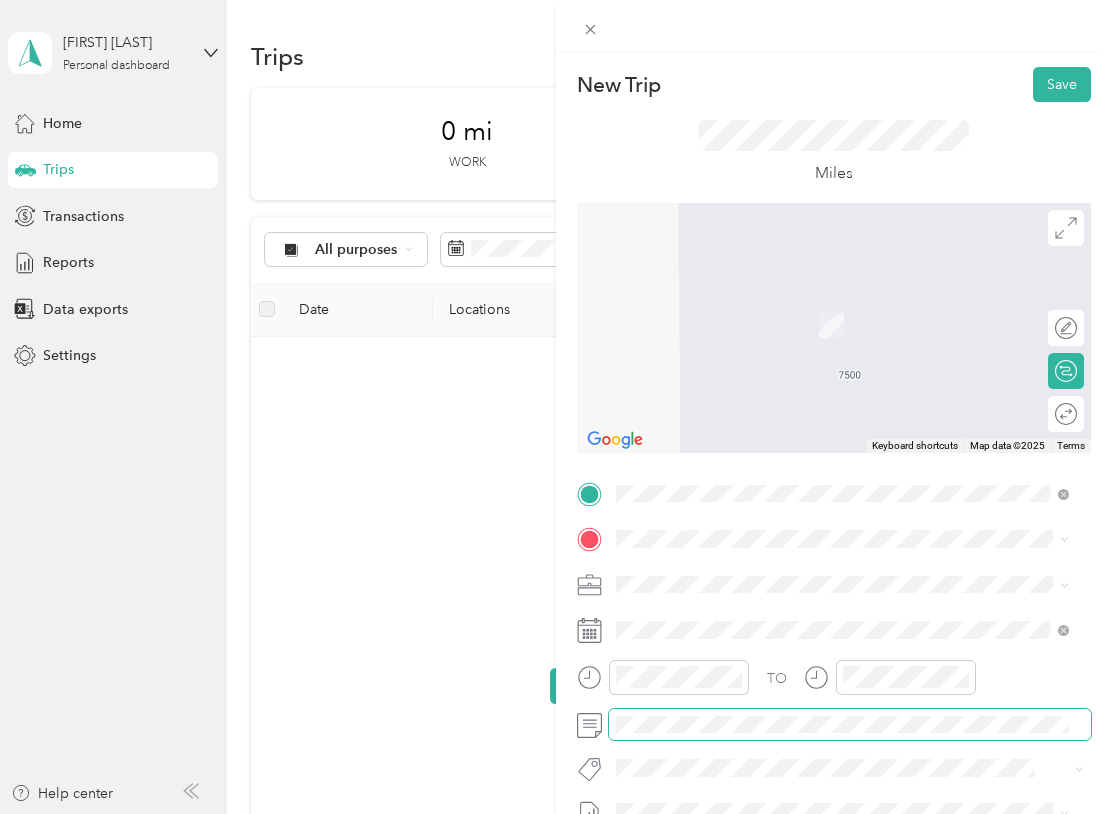 click at bounding box center (850, 725) 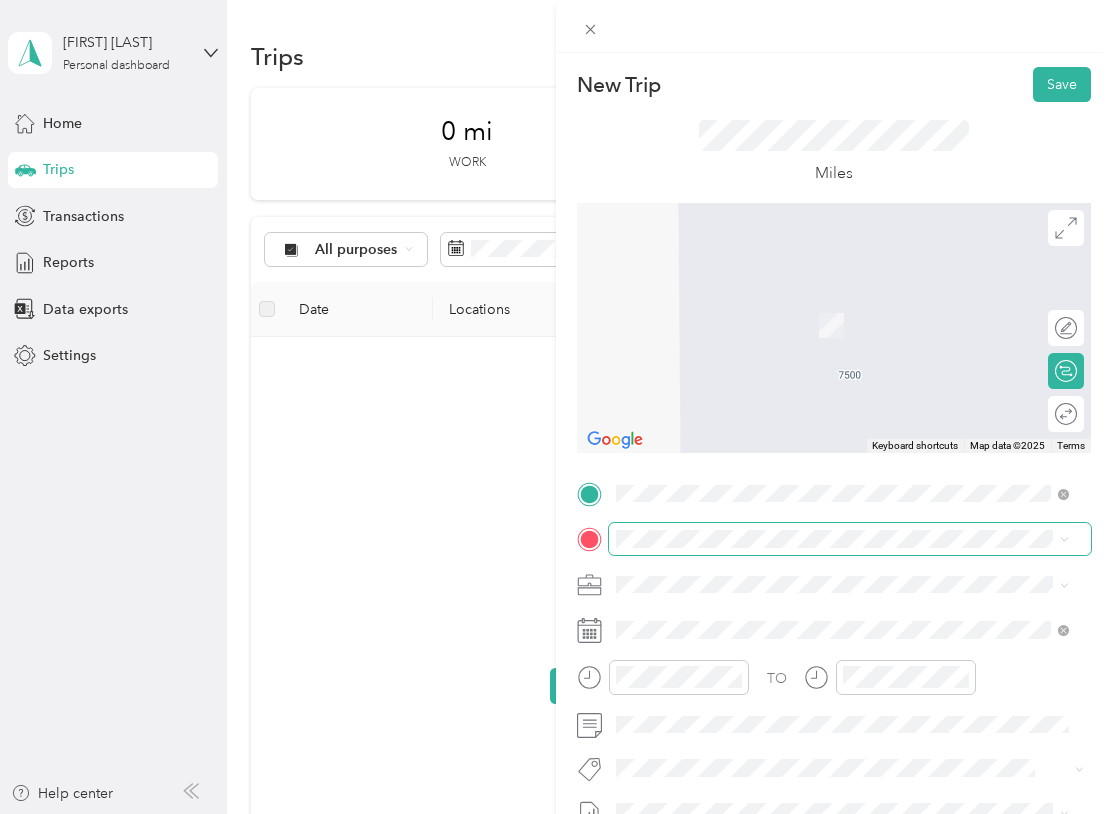 click at bounding box center (850, 539) 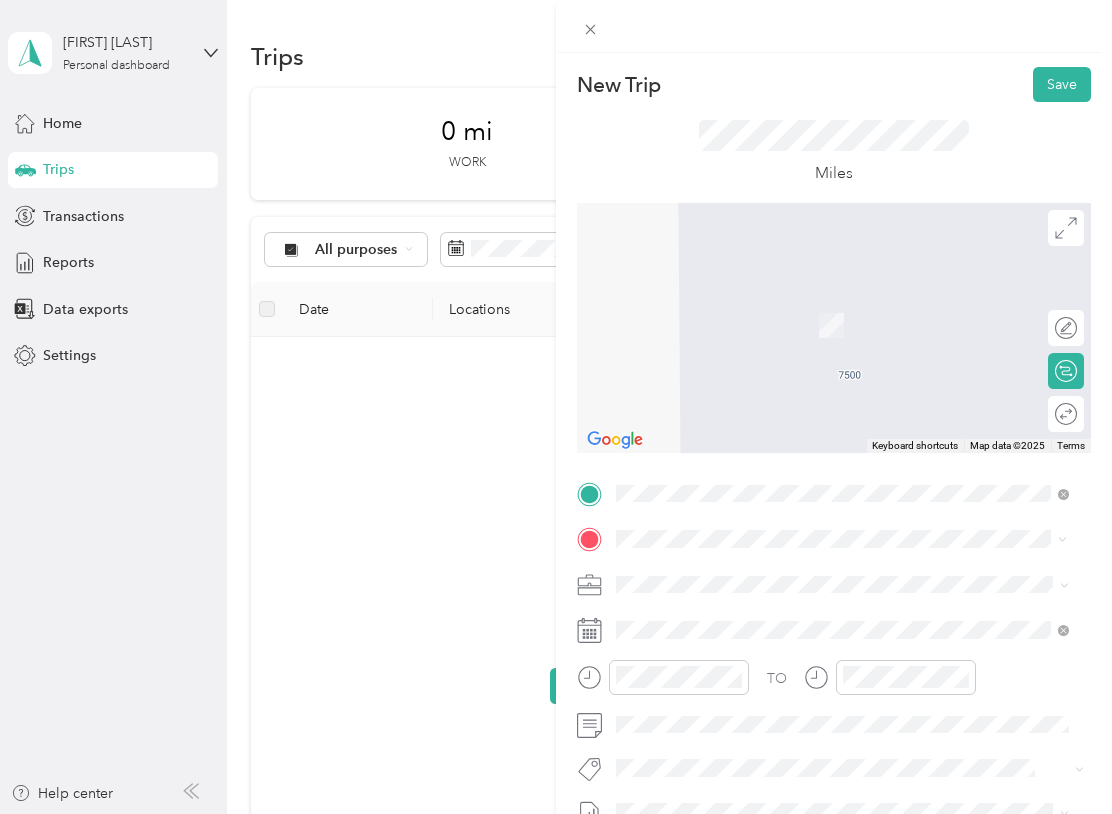 click on "[NUMBER] [STREET]
[CITY], [STATE] [POSTAL_CODE], [COUNTRY]" at bounding box center (798, 303) 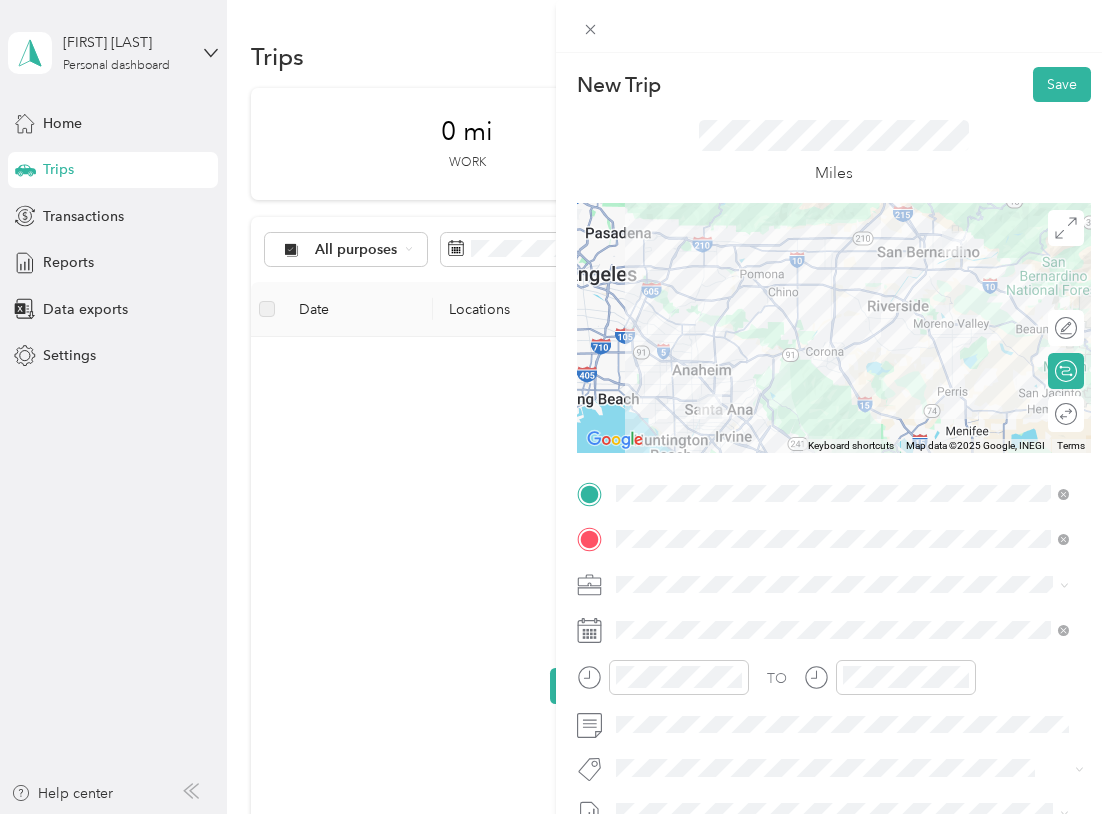 click at bounding box center [834, 328] 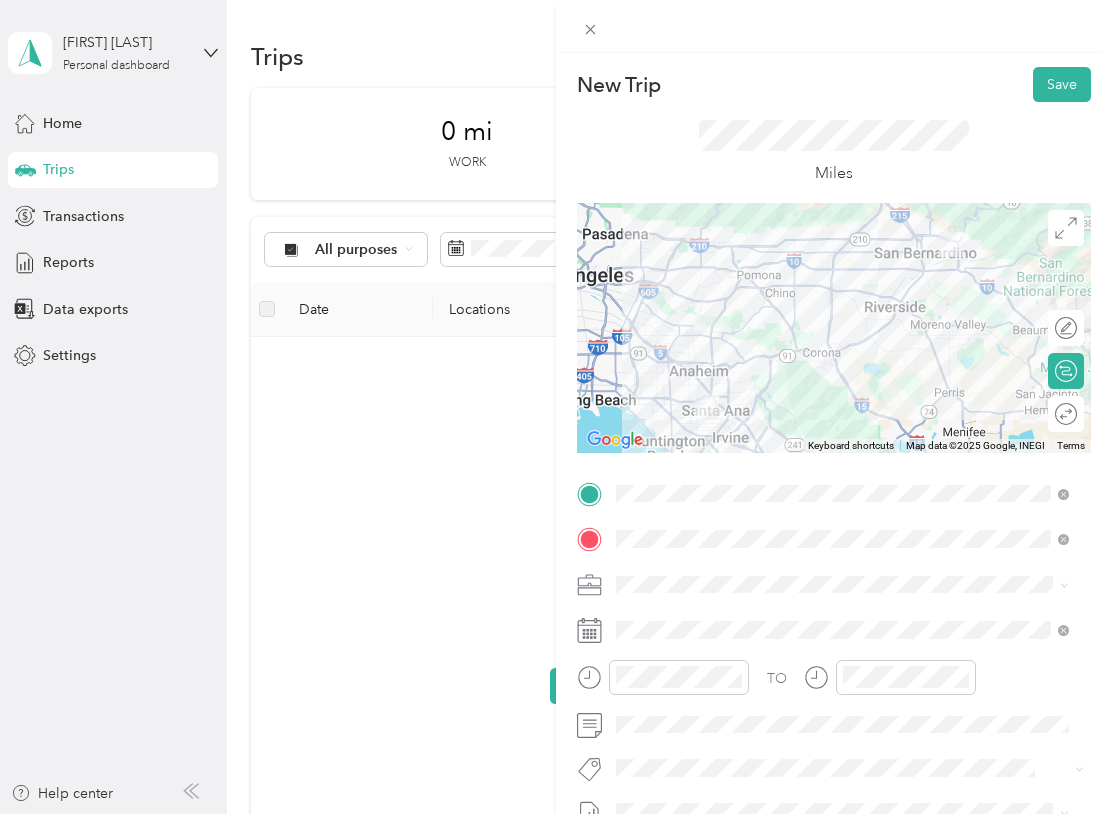 click at bounding box center (834, 328) 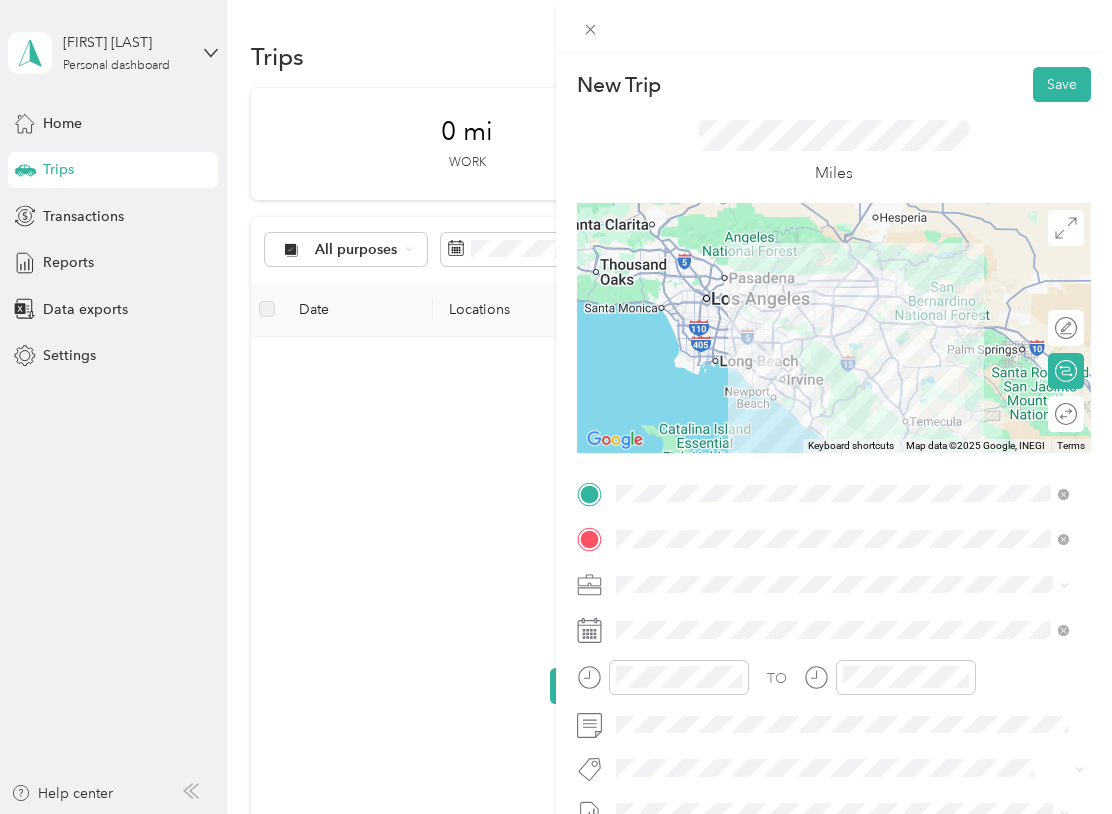 click at bounding box center (834, 328) 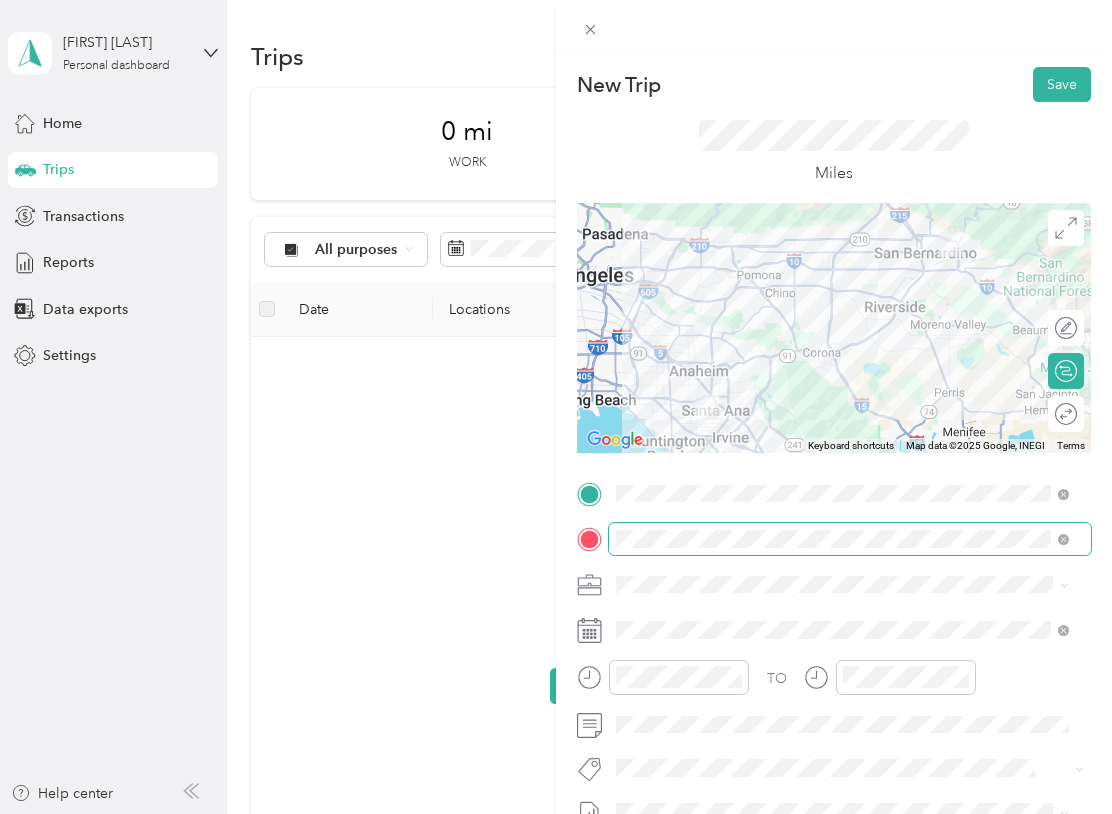 click at bounding box center [850, 539] 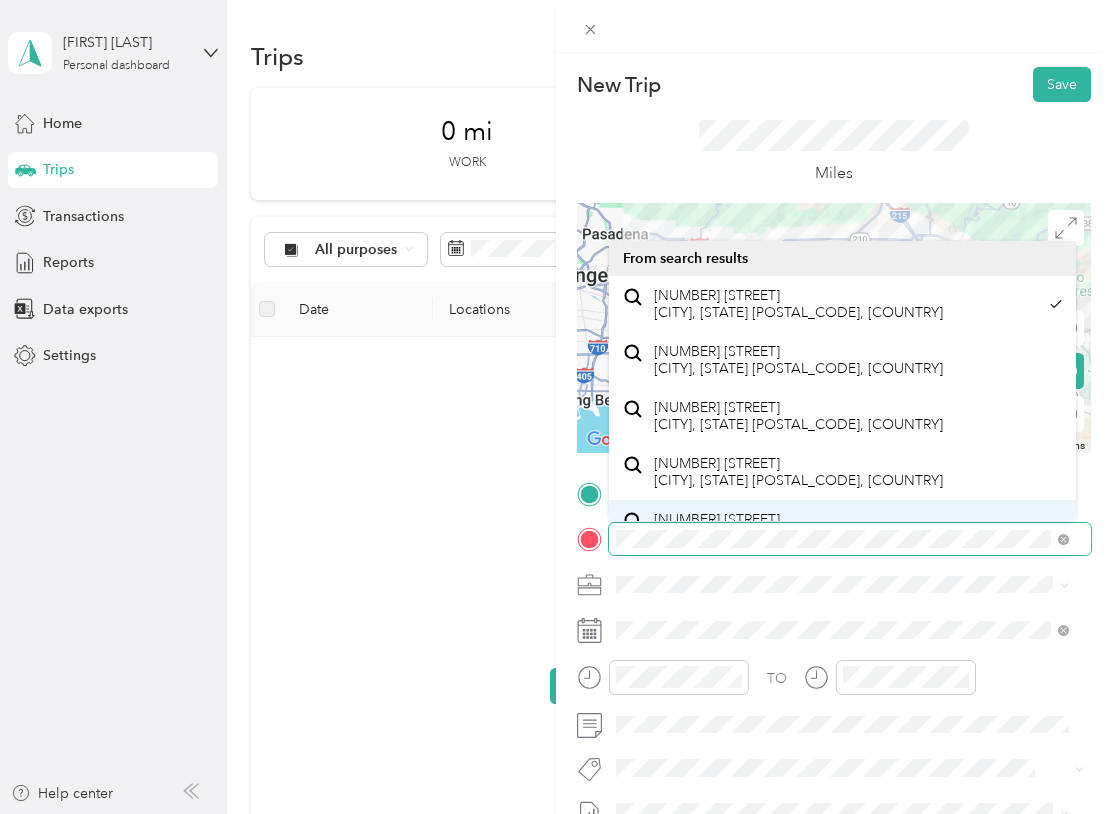 drag, startPoint x: 614, startPoint y: 539, endPoint x: 1058, endPoint y: 512, distance: 444.8202 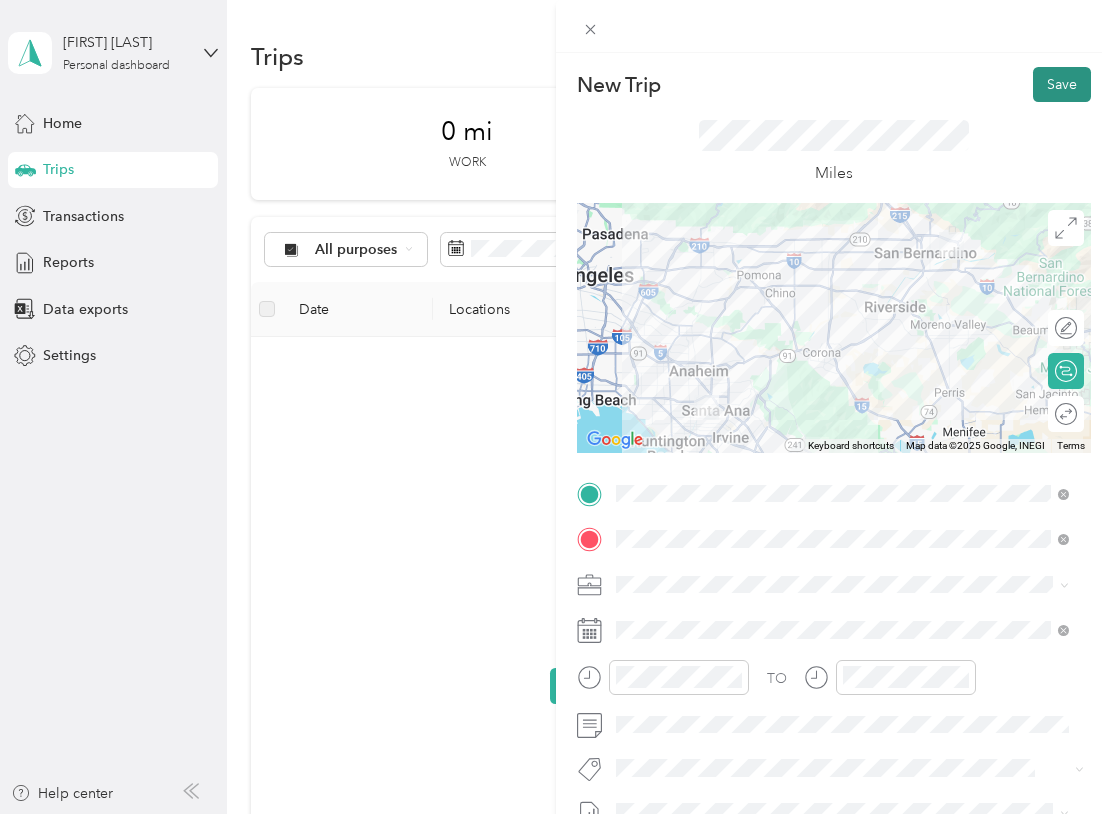 click on "Save" at bounding box center [1062, 84] 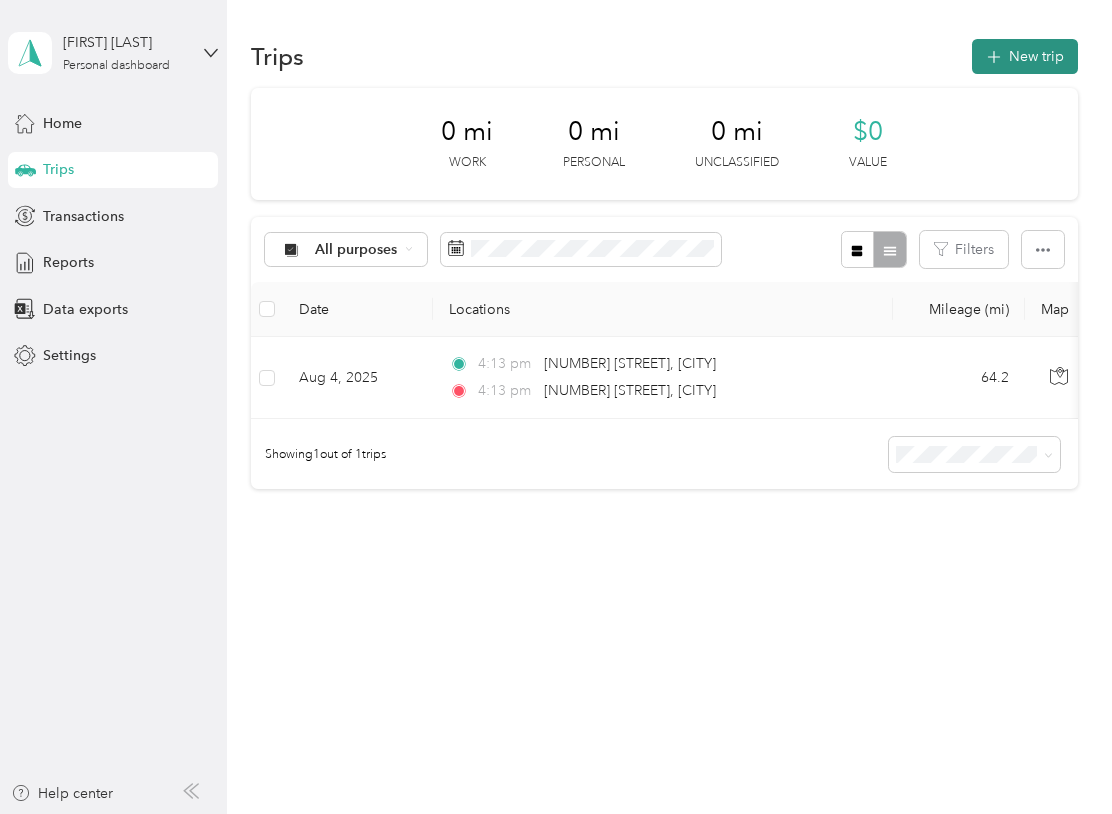 click on "New trip" at bounding box center [1025, 56] 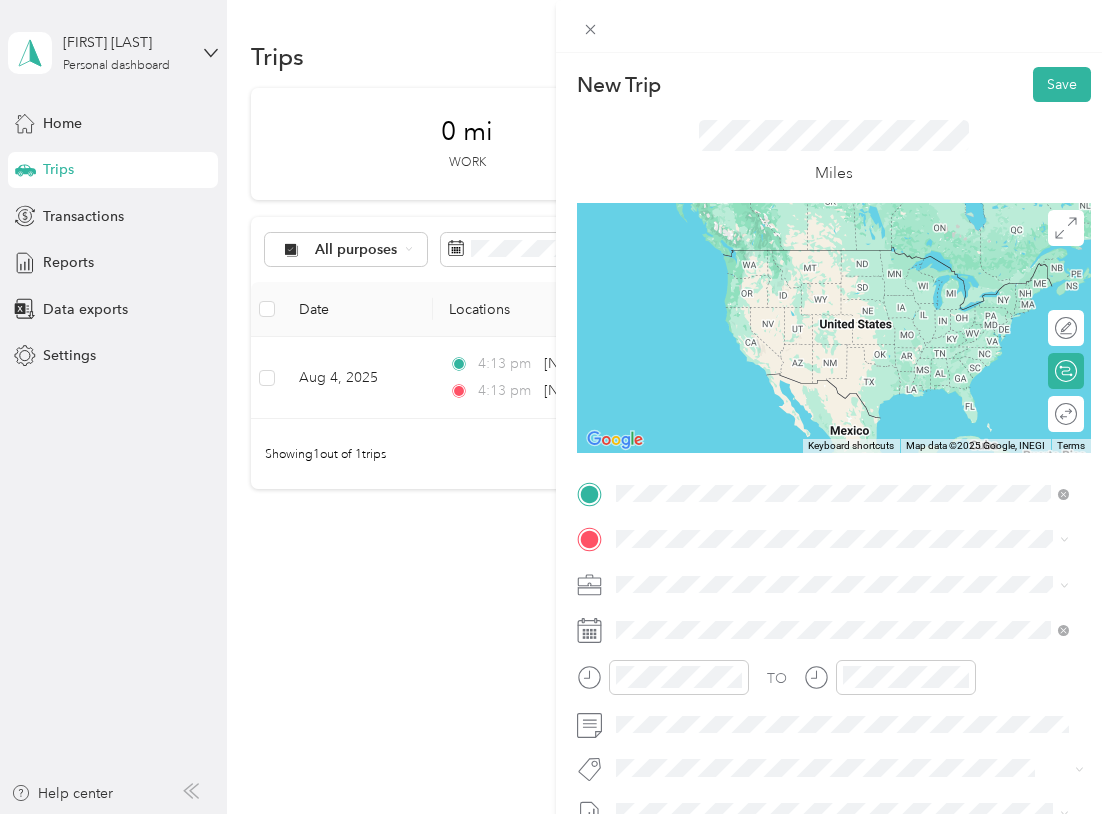click on "[NUMBER] [STREET]
[CITY], [STATE] [POSTAL_CODE], [COUNTRY]" at bounding box center (798, 574) 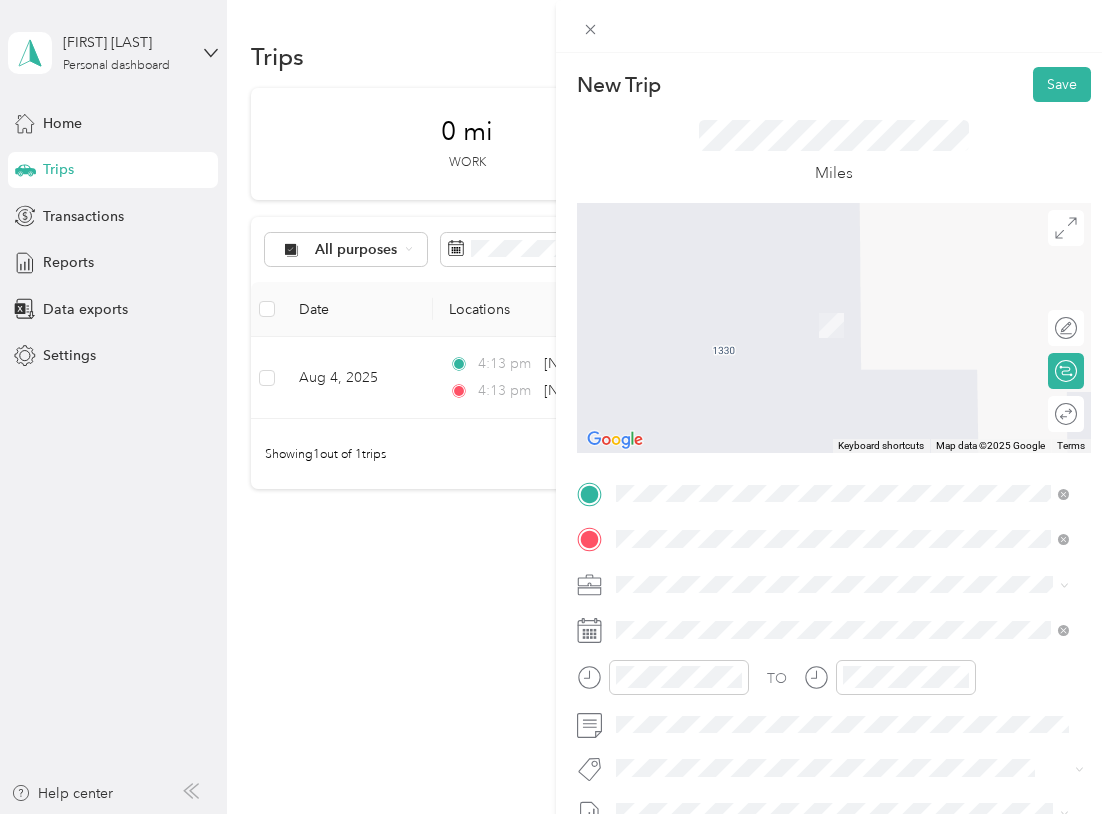 click on "[NUMBER] [STREET]
[CITY], [STATE] [POSTAL_CODE], [COUNTRY]" at bounding box center [798, 304] 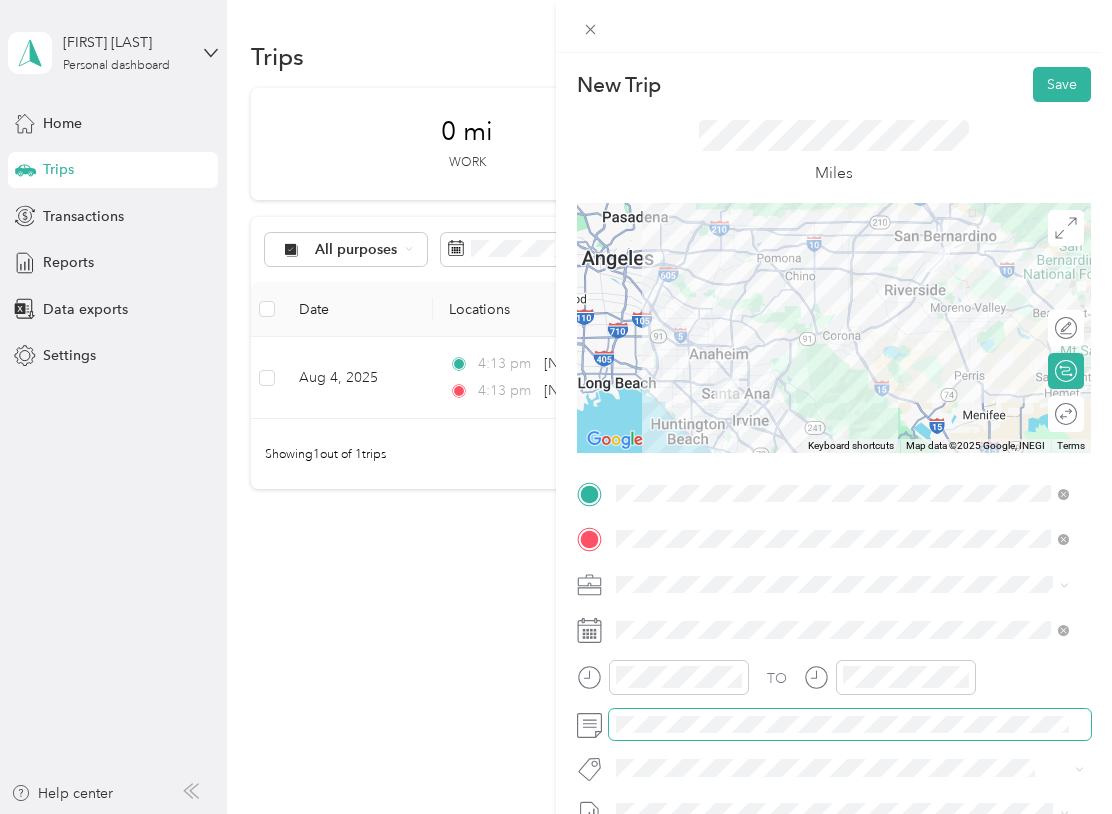 click at bounding box center (850, 725) 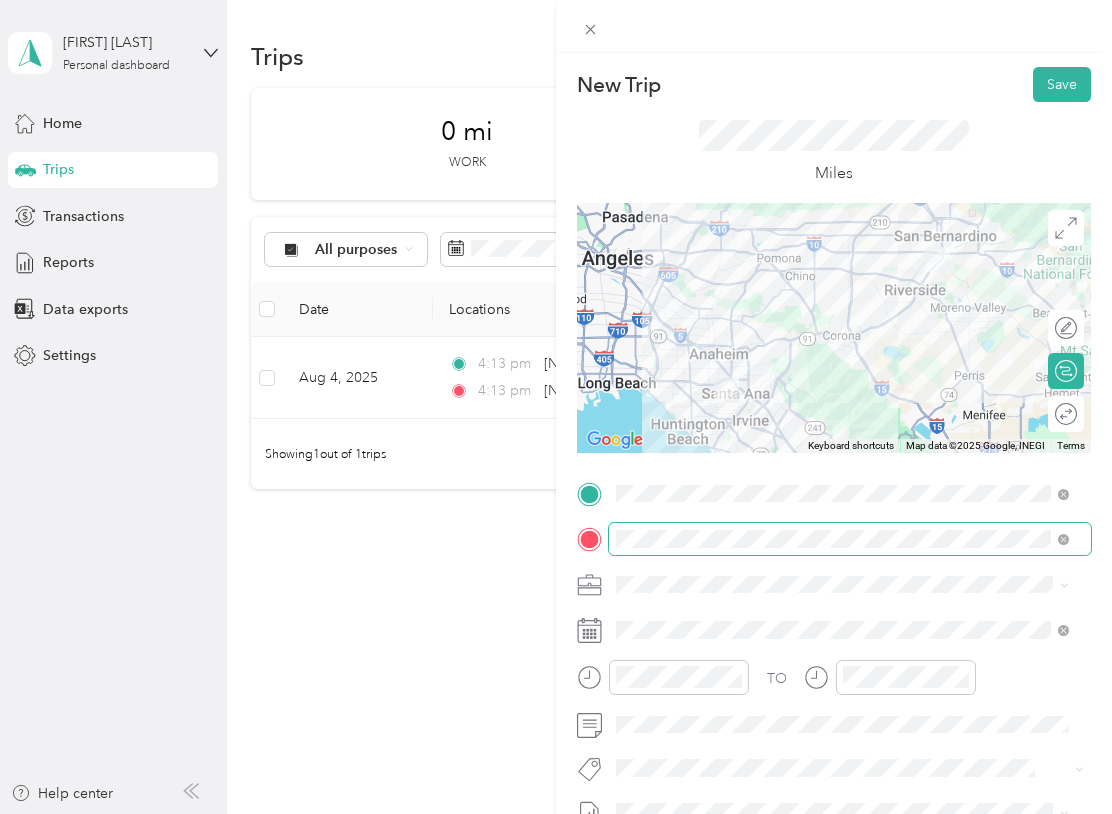 click at bounding box center (850, 539) 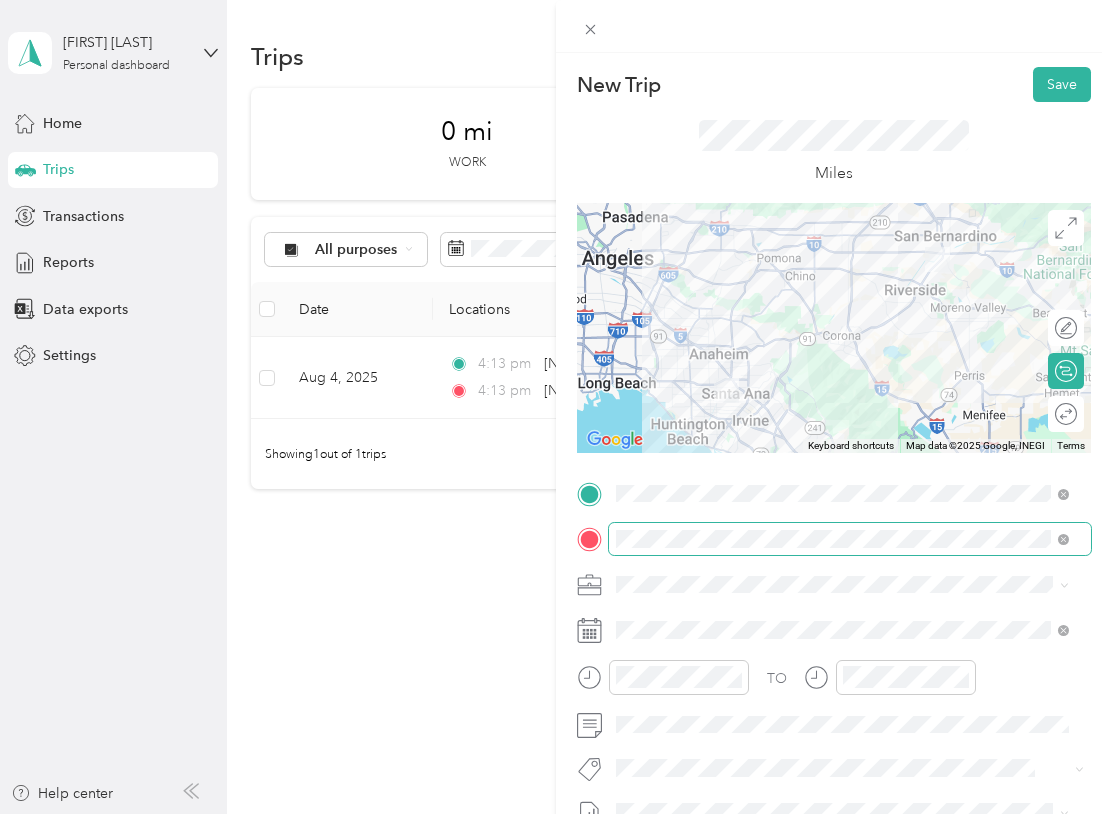 click at bounding box center [850, 539] 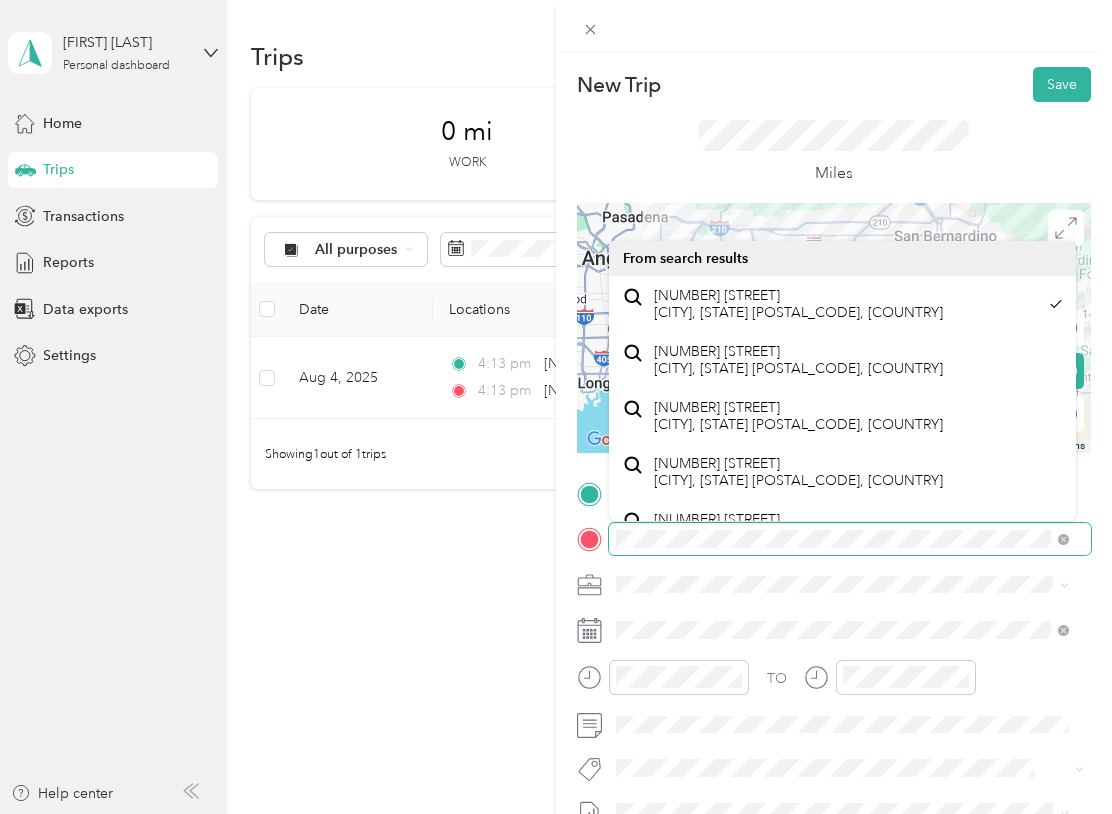 scroll, scrollTop: 0, scrollLeft: 16, axis: horizontal 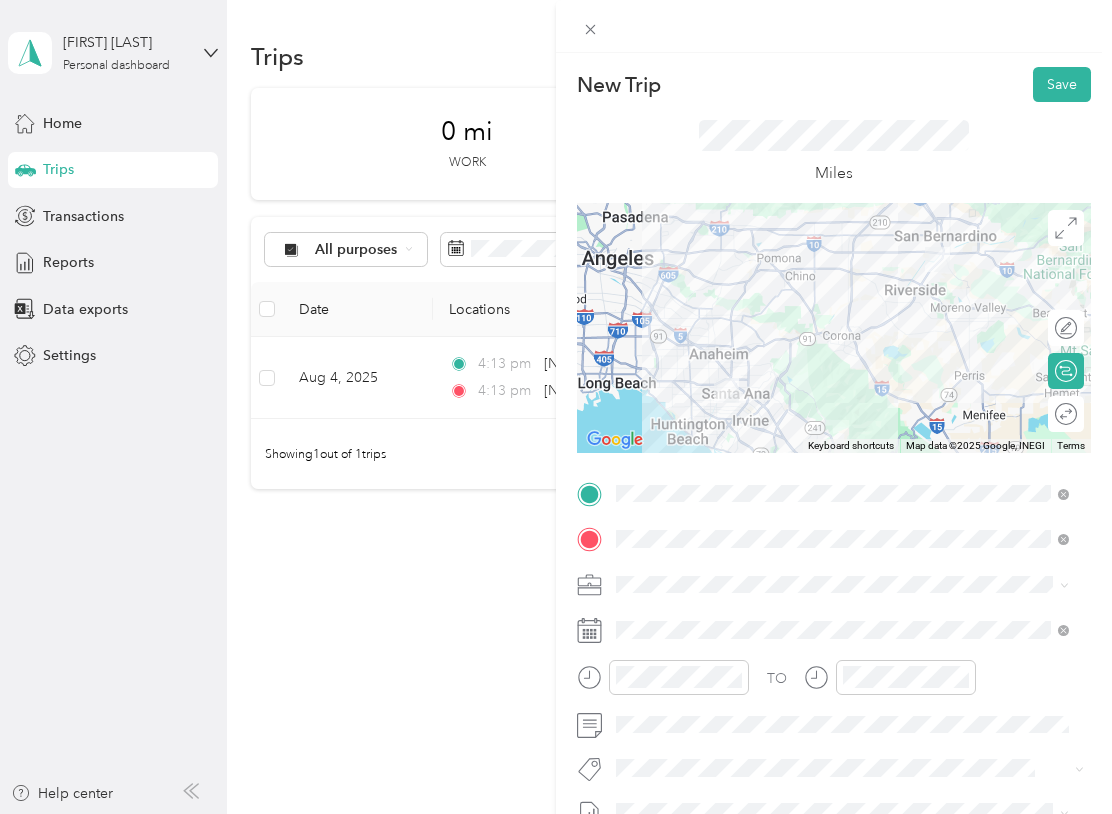 click at bounding box center (834, 328) 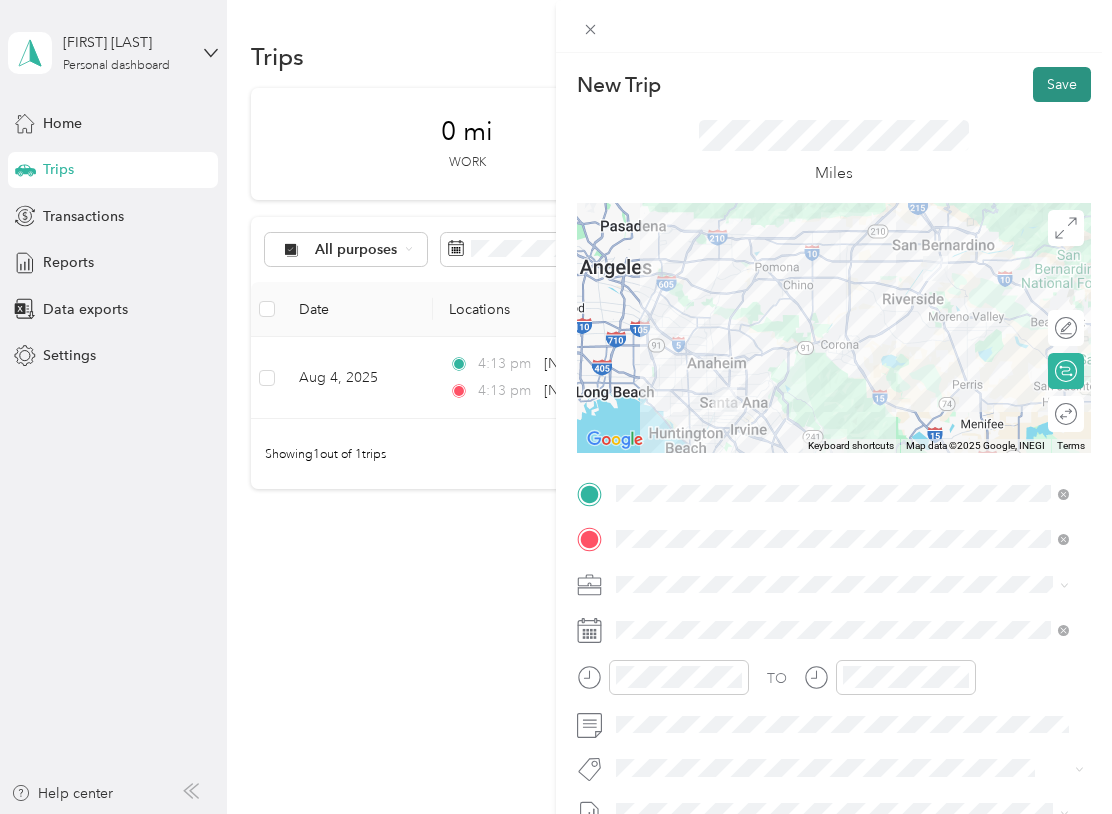click on "Save" at bounding box center [1062, 84] 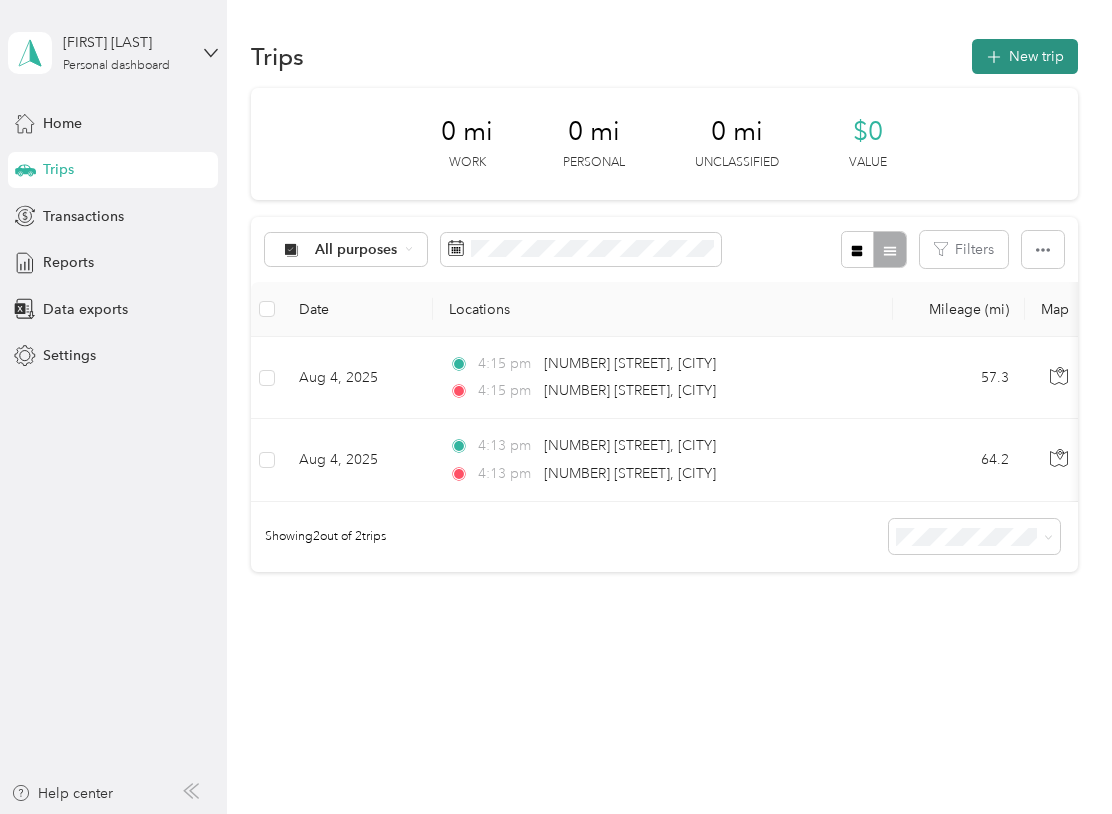 click on "New trip" at bounding box center (1025, 56) 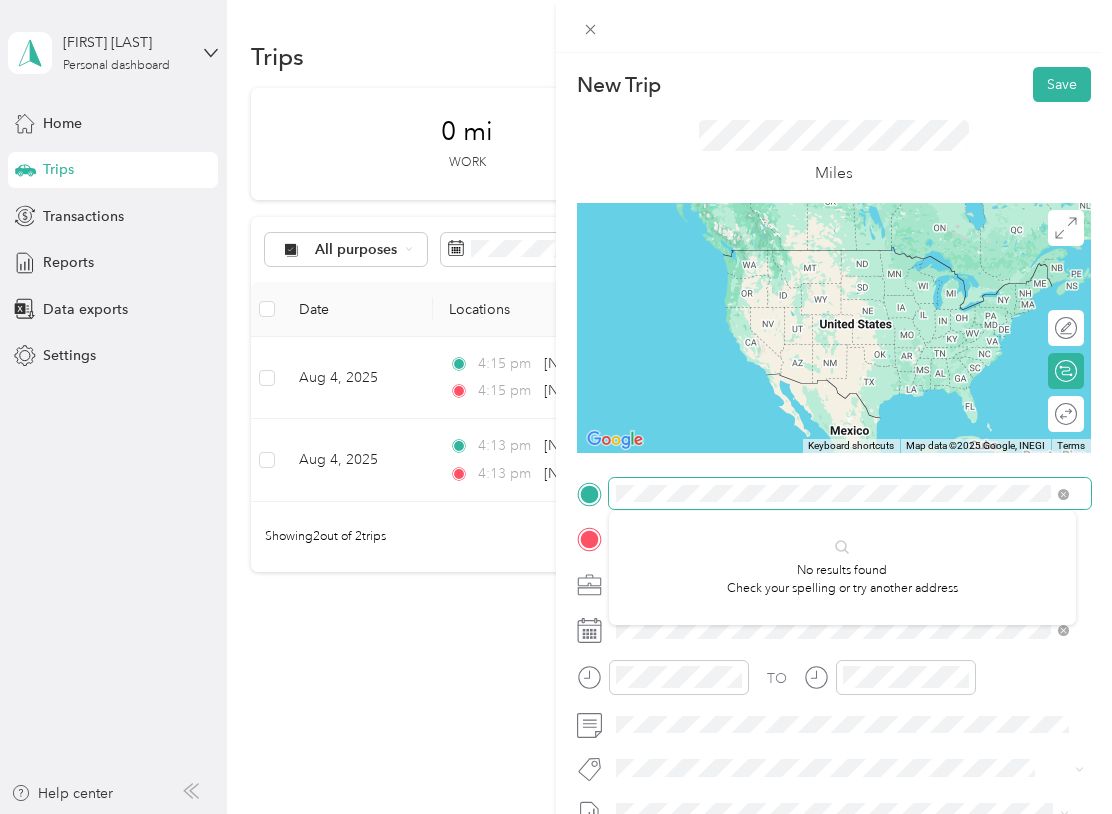 scroll, scrollTop: 0, scrollLeft: 15, axis: horizontal 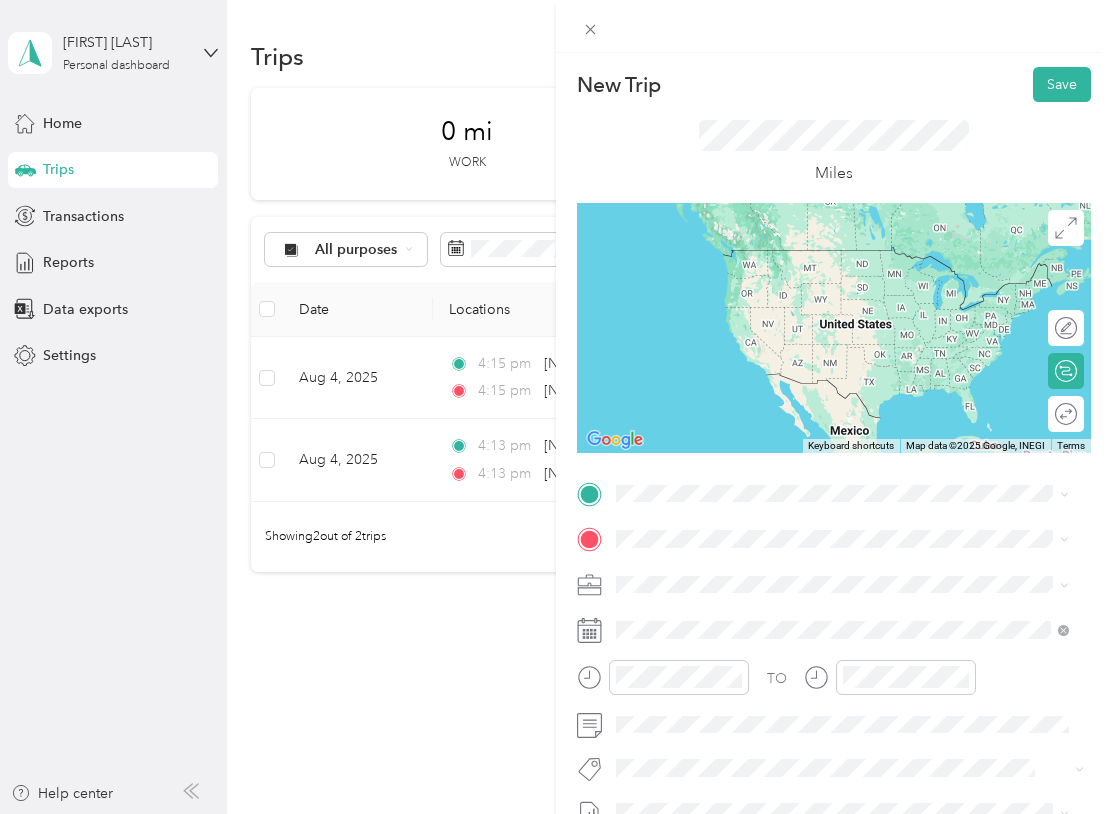 click on "[NUMBER] [STREET]
[CITY], [STATE] [POSTAL_CODE], [COUNTRY]" at bounding box center [798, 572] 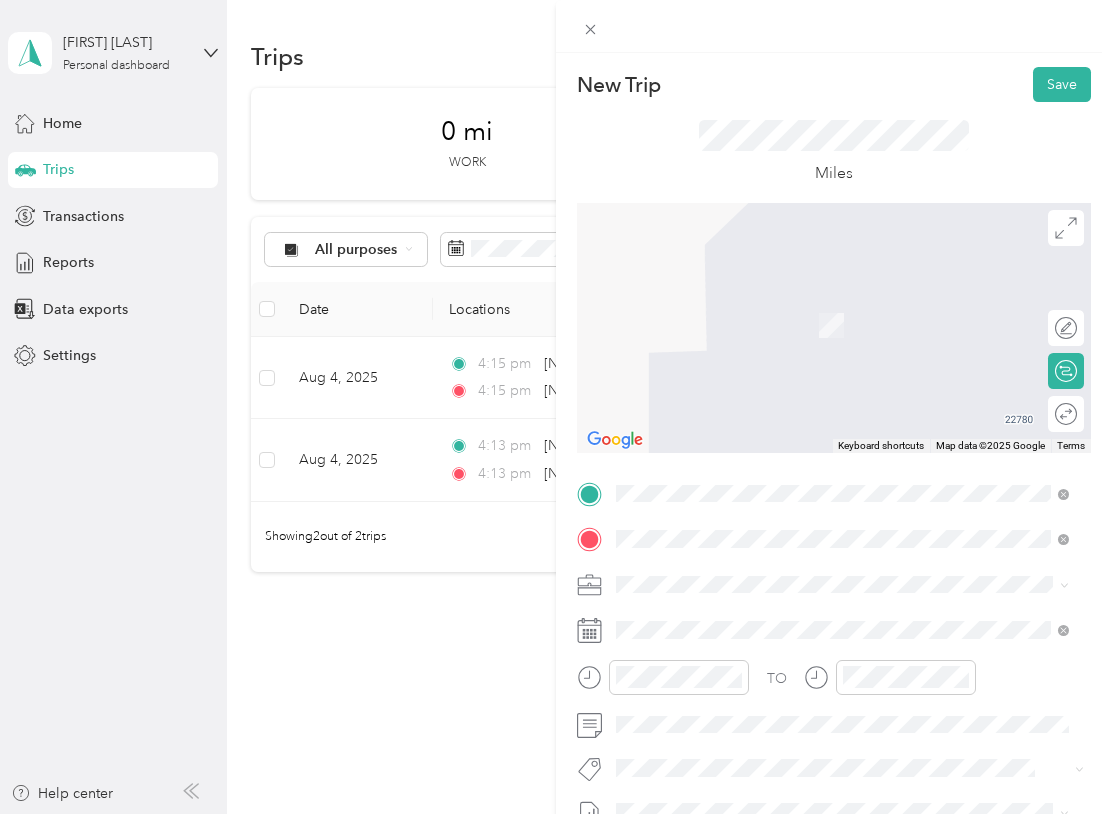 click on "[NUMBER] [STREET]
[CITY], [STATE] [POSTAL_CODE], [COUNTRY]" at bounding box center [798, 304] 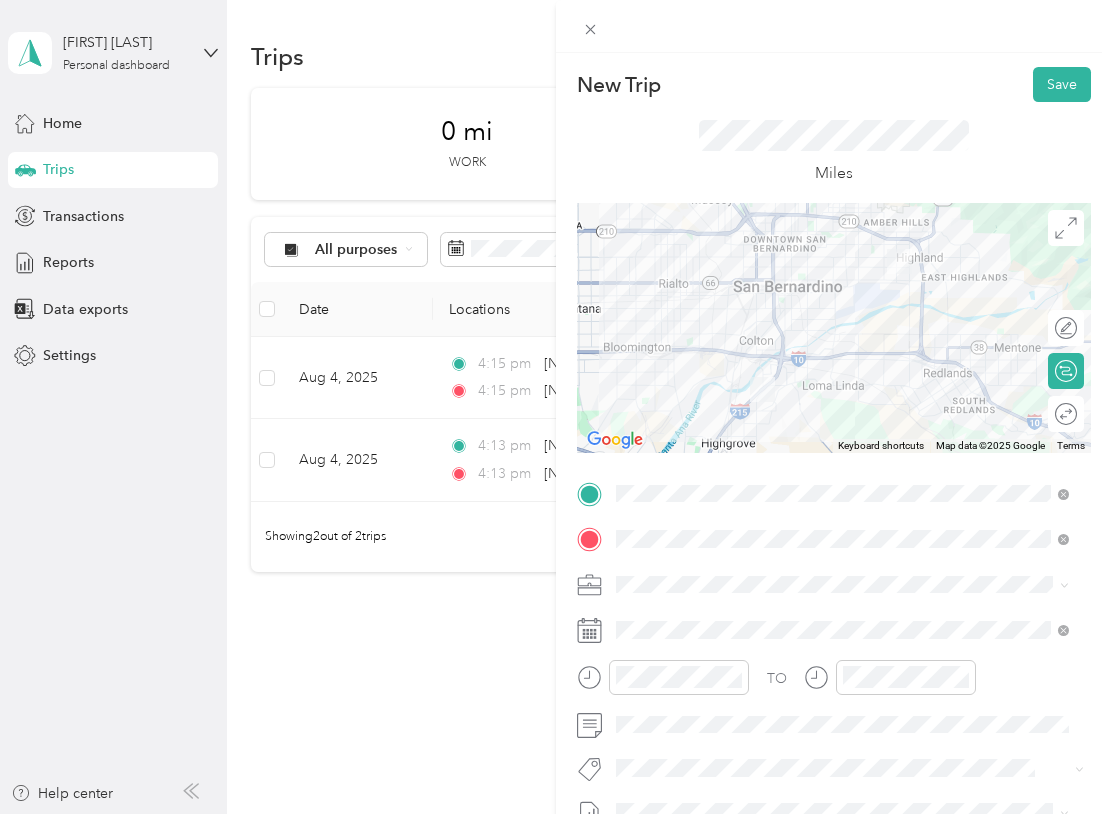 click at bounding box center [834, 328] 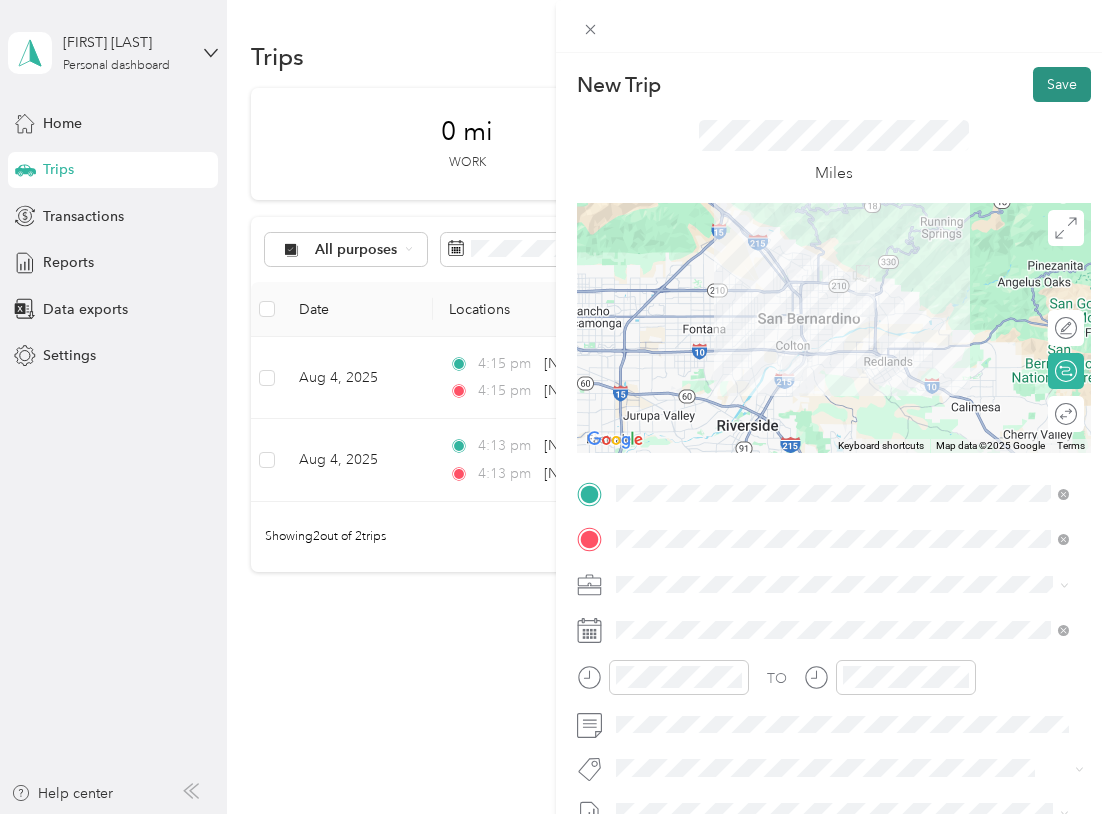 click on "Save" at bounding box center [1062, 84] 